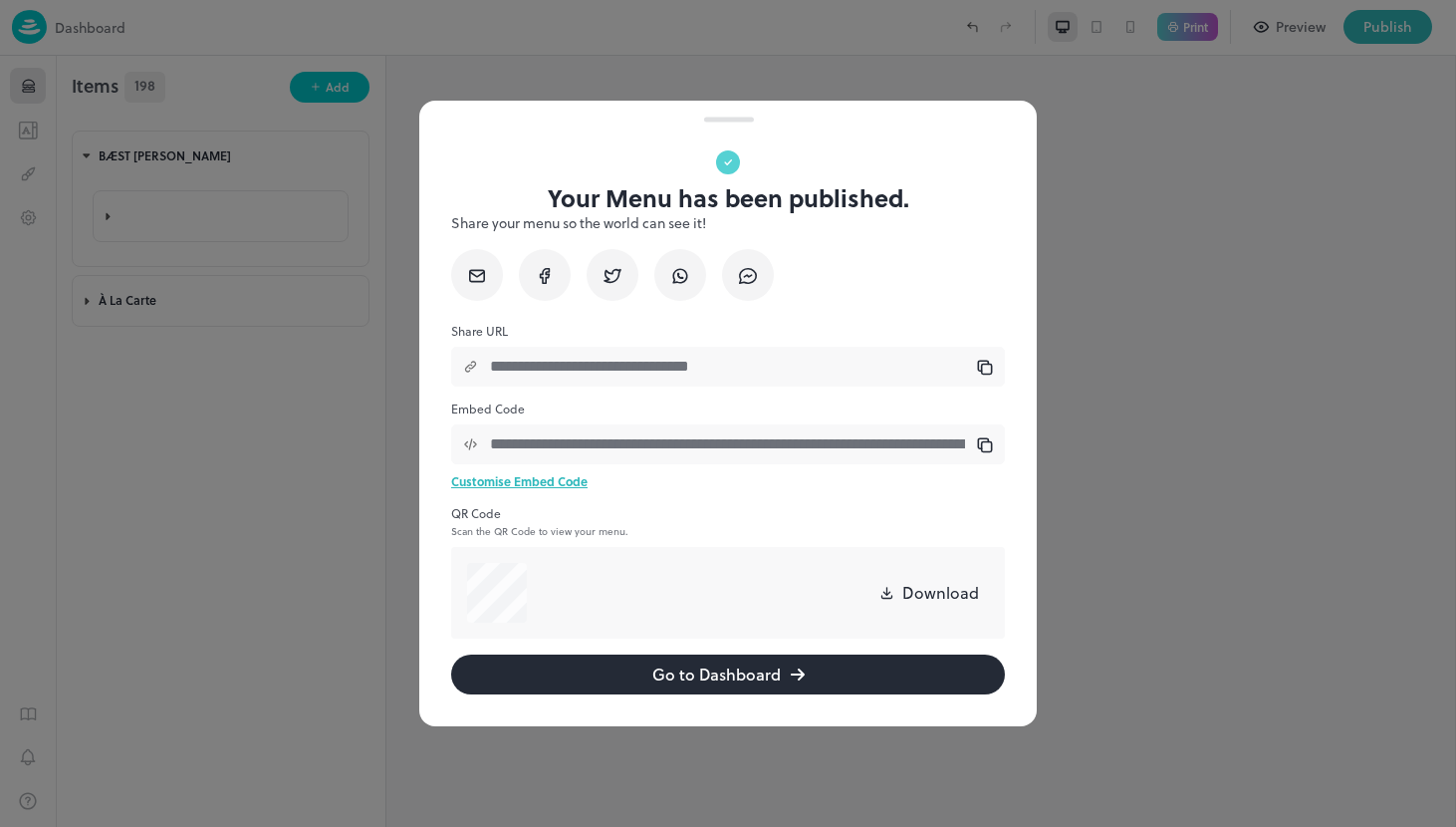scroll, scrollTop: 0, scrollLeft: 0, axis: both 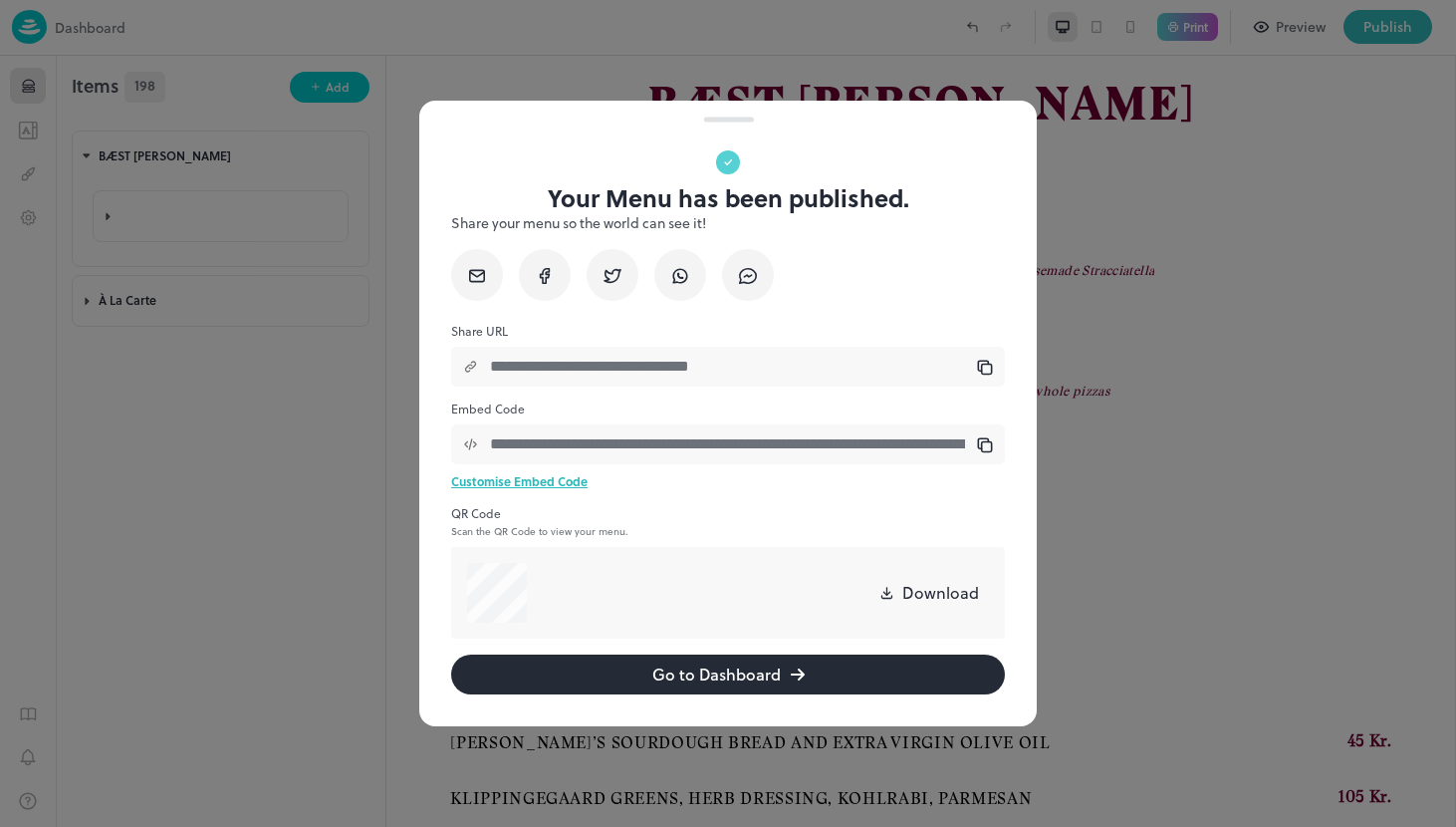 click at bounding box center (728, 414) 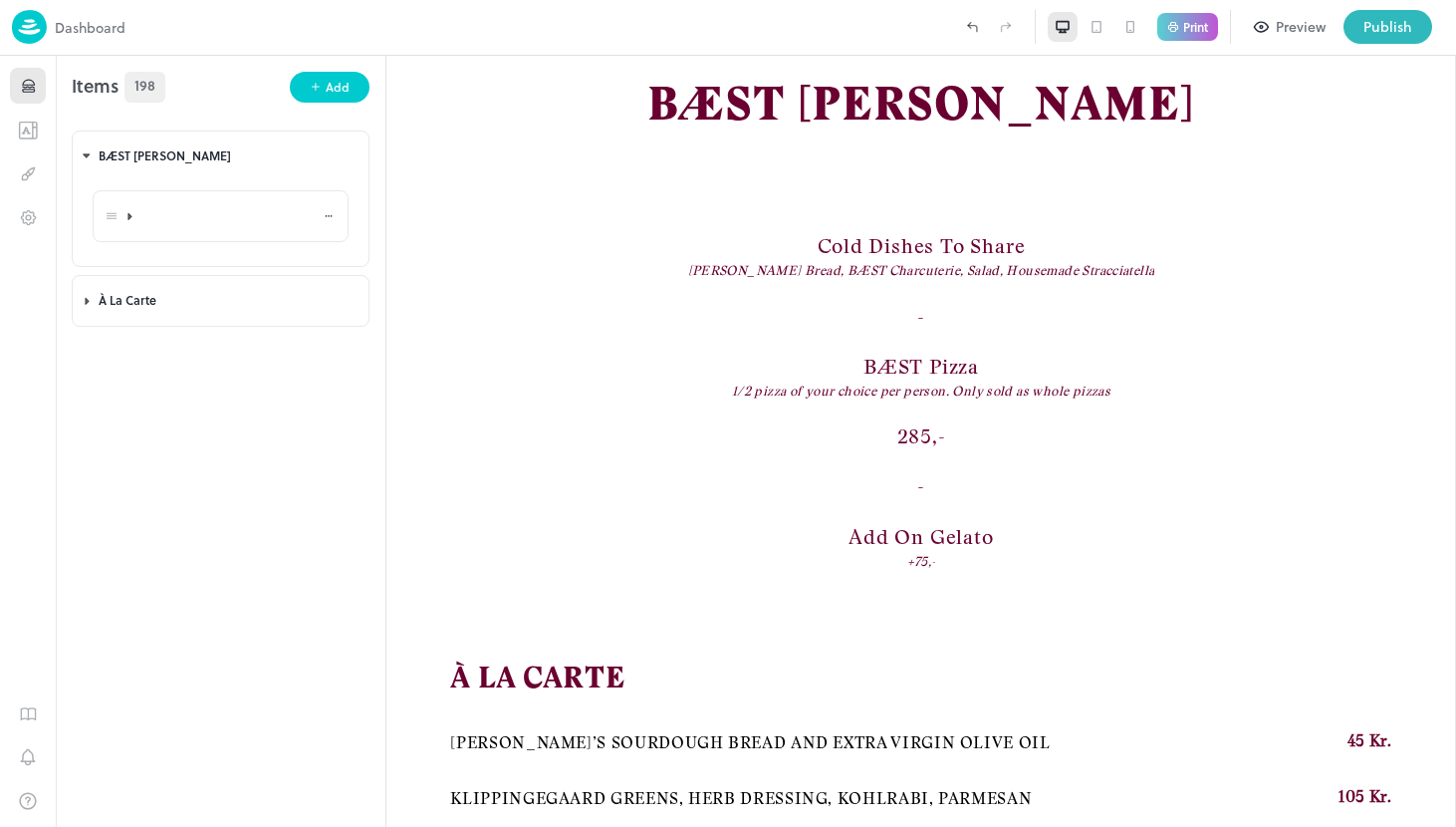 click at bounding box center (238, 215) 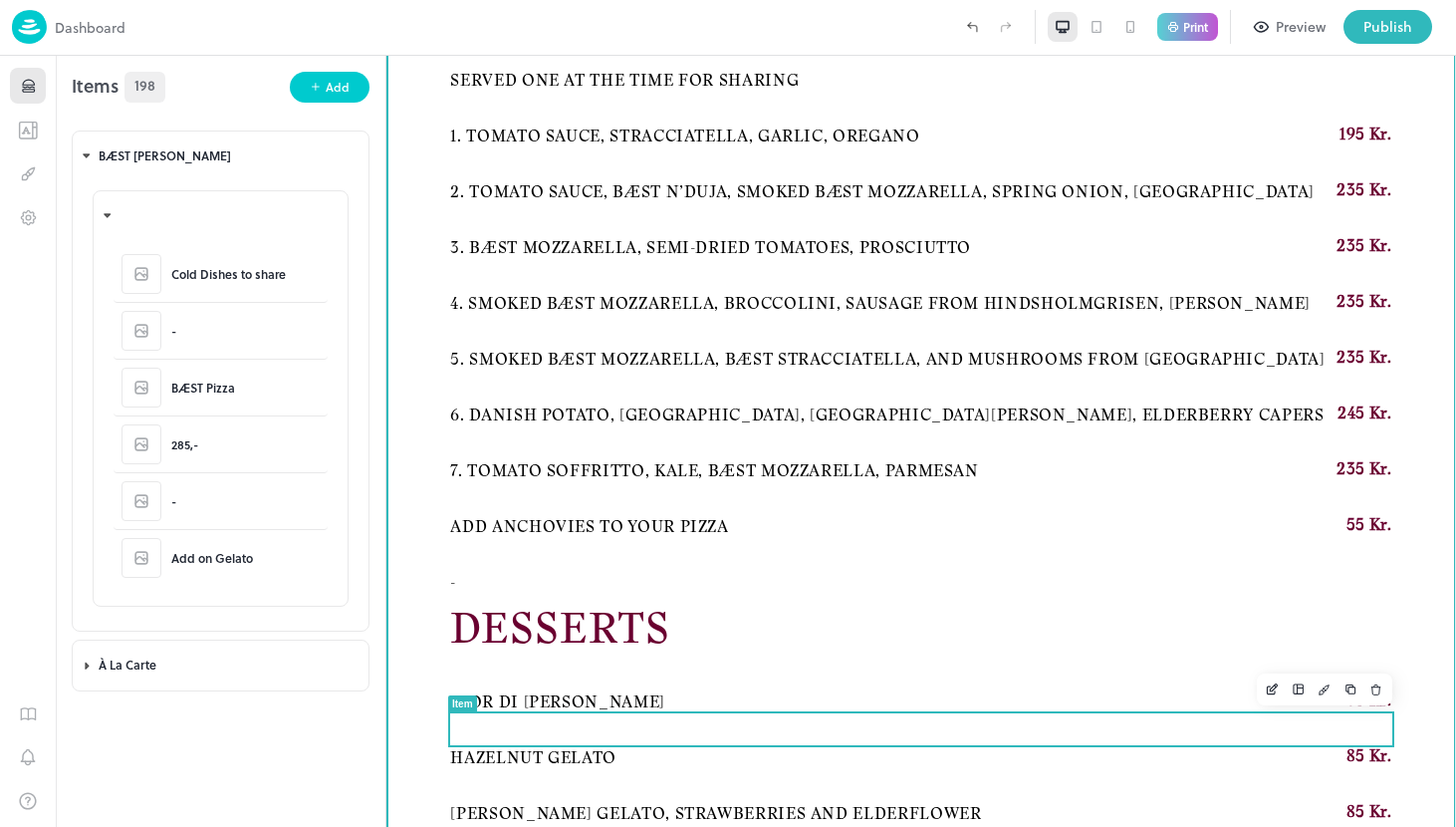 scroll, scrollTop: 1023, scrollLeft: 0, axis: vertical 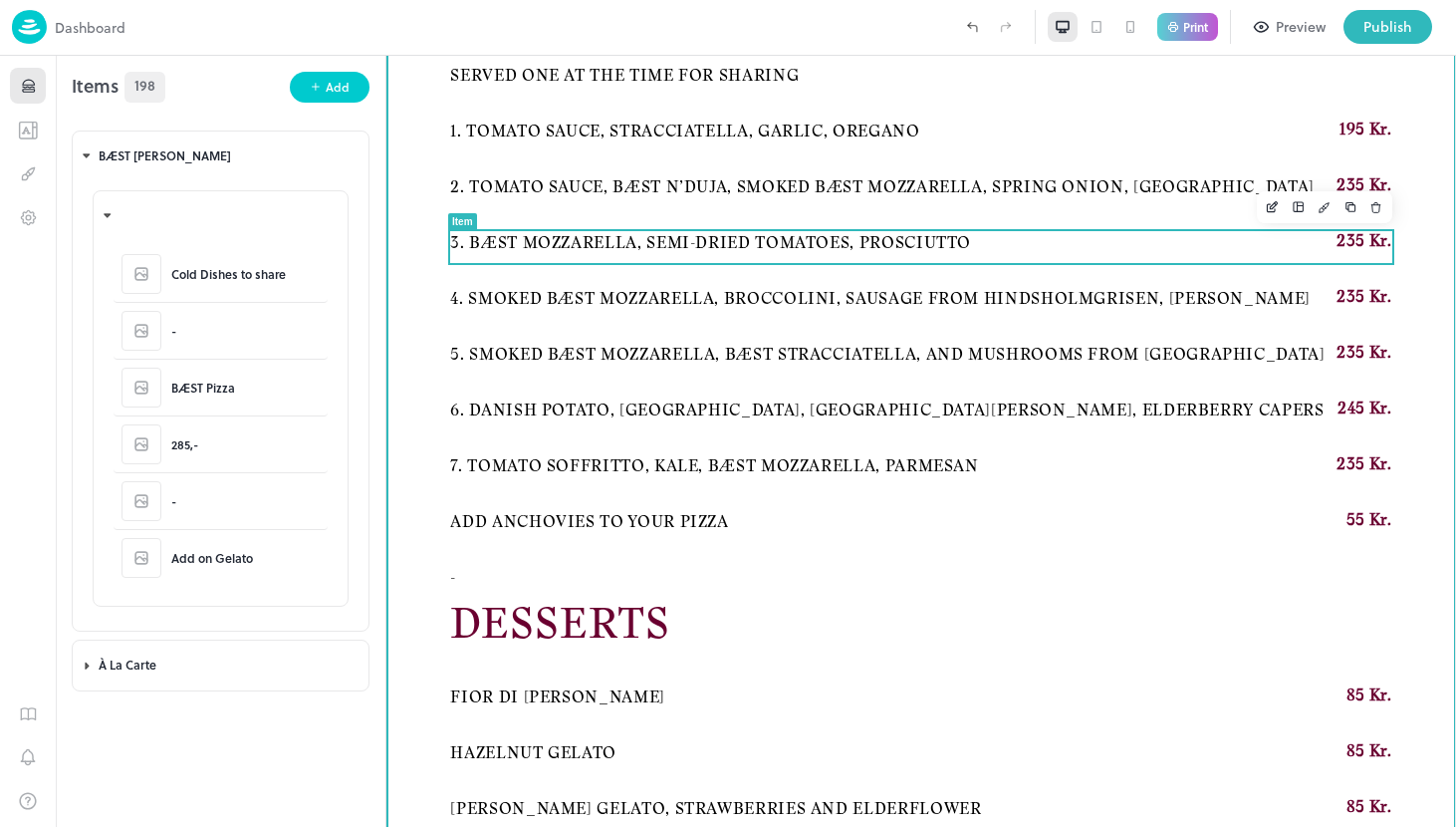 click on "3. BÆST mozzarella, Semi-dried tomatoes, Prosciutto" at bounding box center (710, 243) 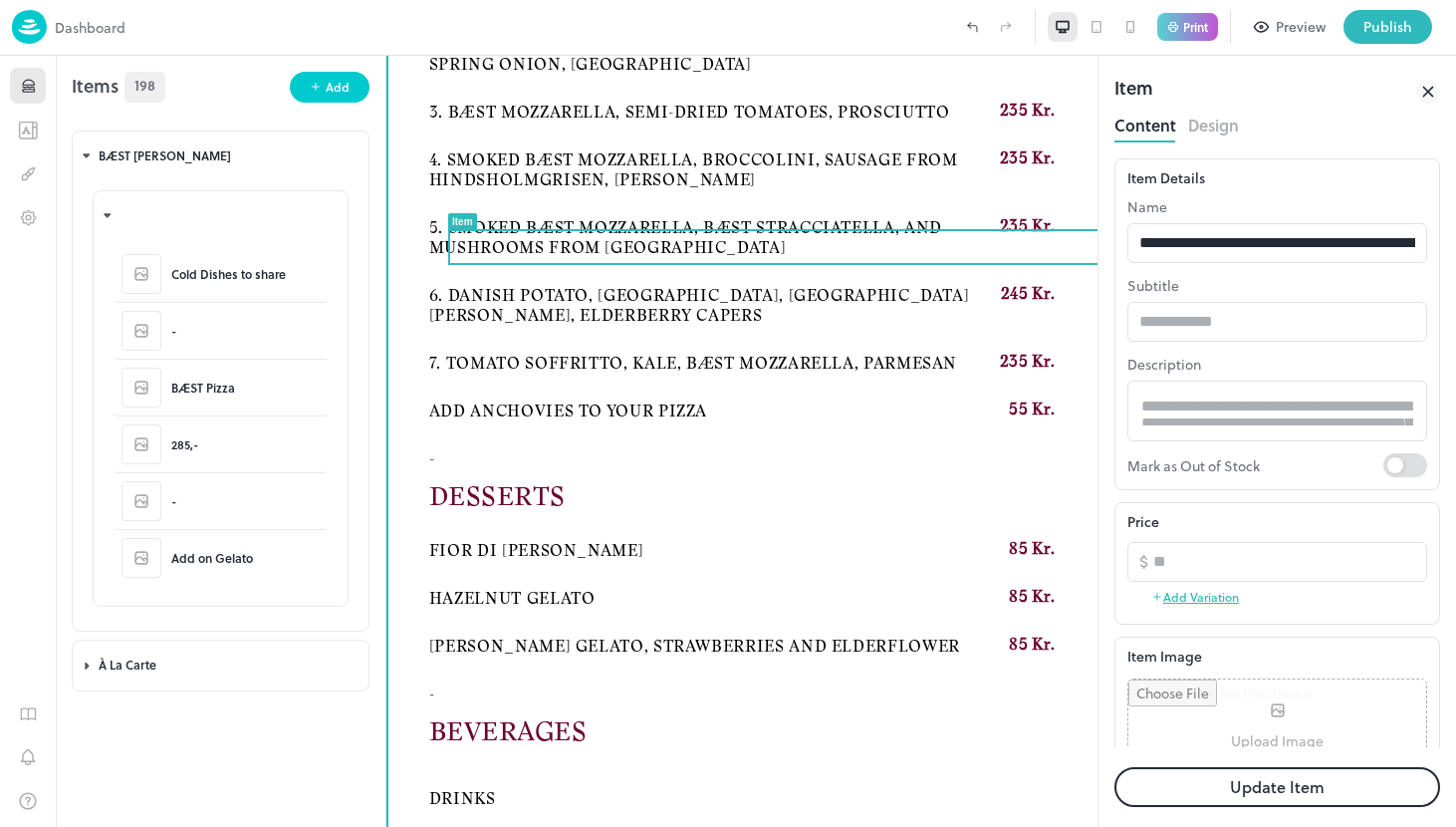 scroll, scrollTop: 0, scrollLeft: 0, axis: both 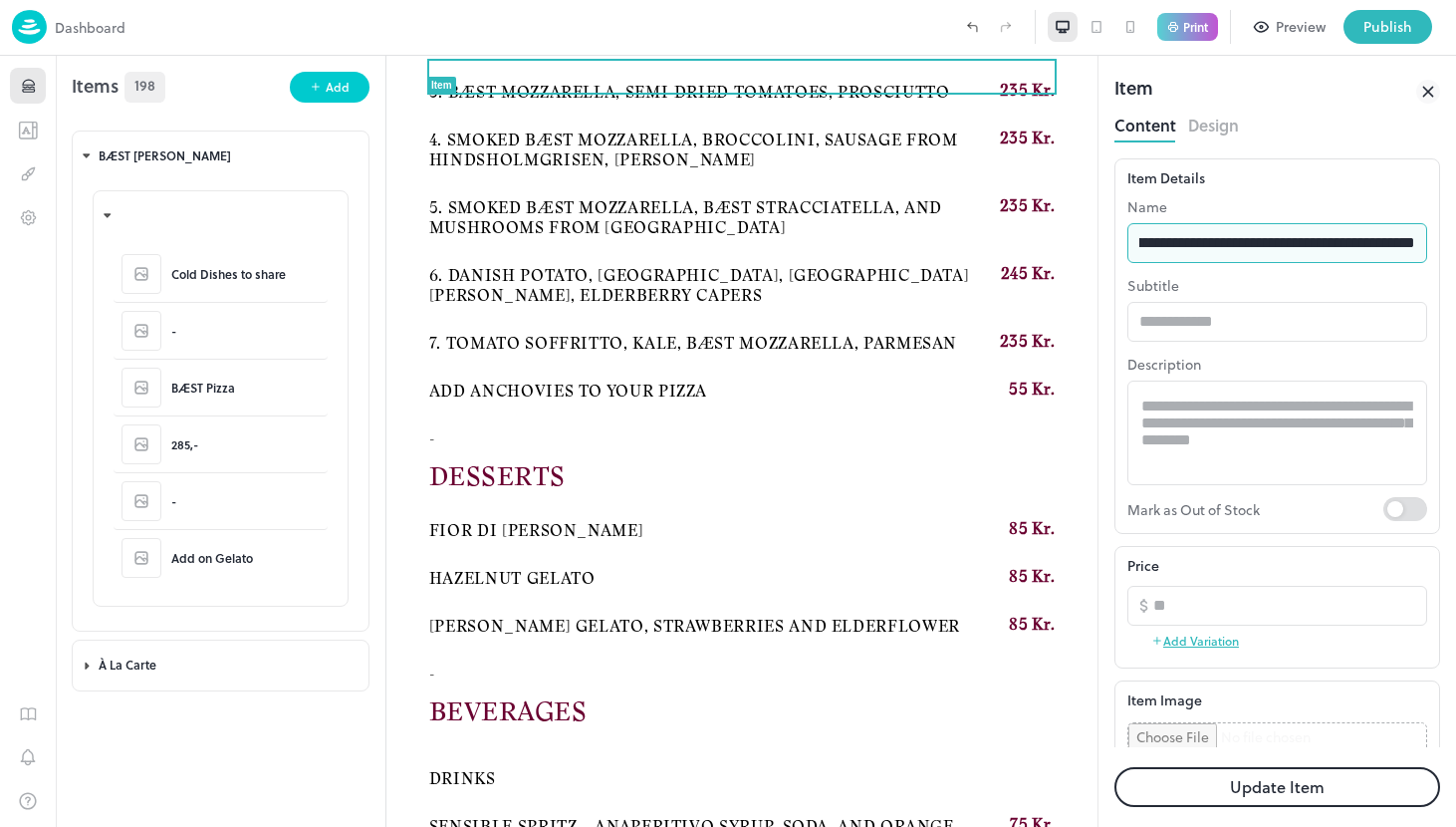 click on "**********" at bounding box center (1277, 243) 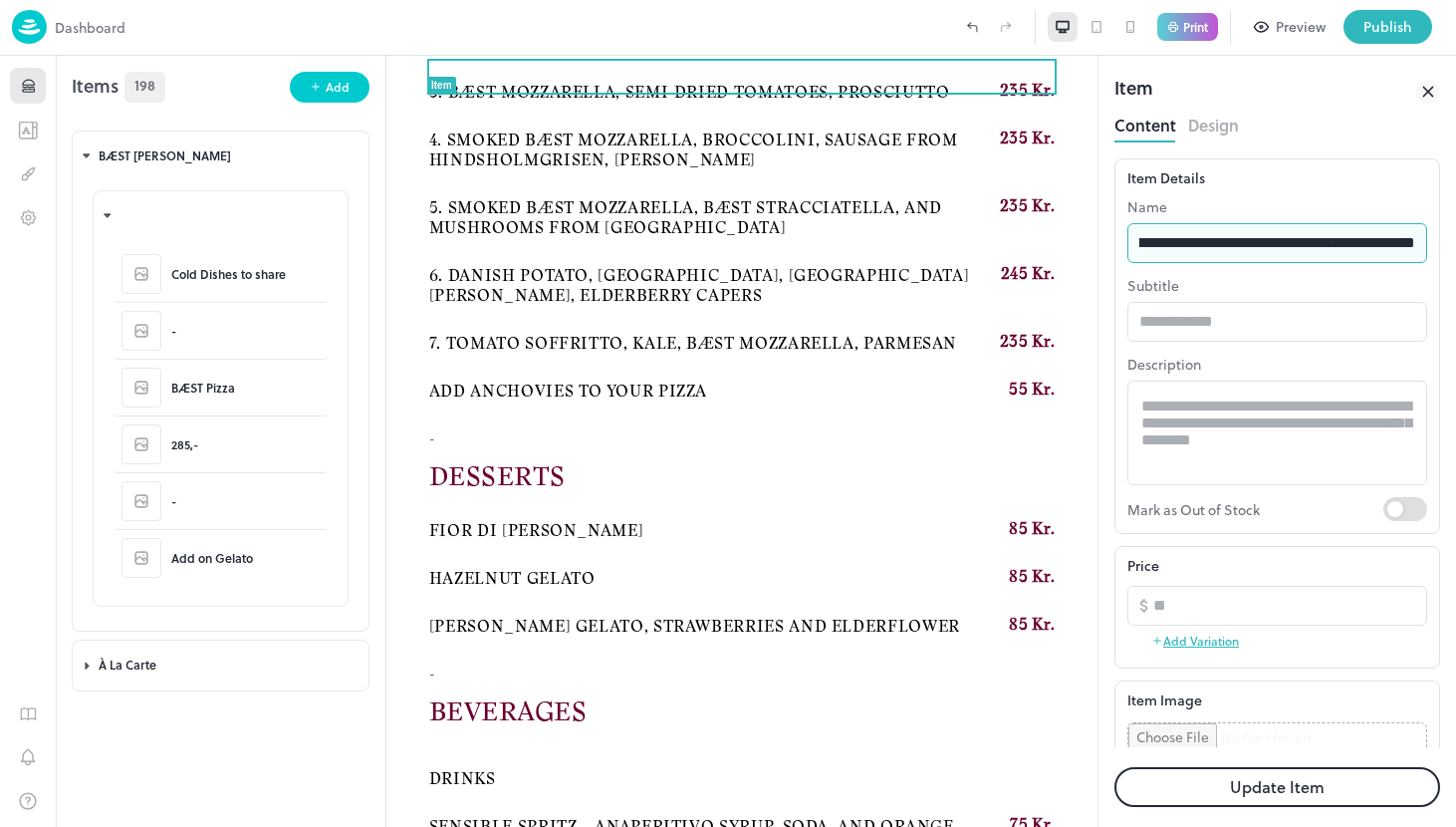 scroll, scrollTop: 0, scrollLeft: 168, axis: horizontal 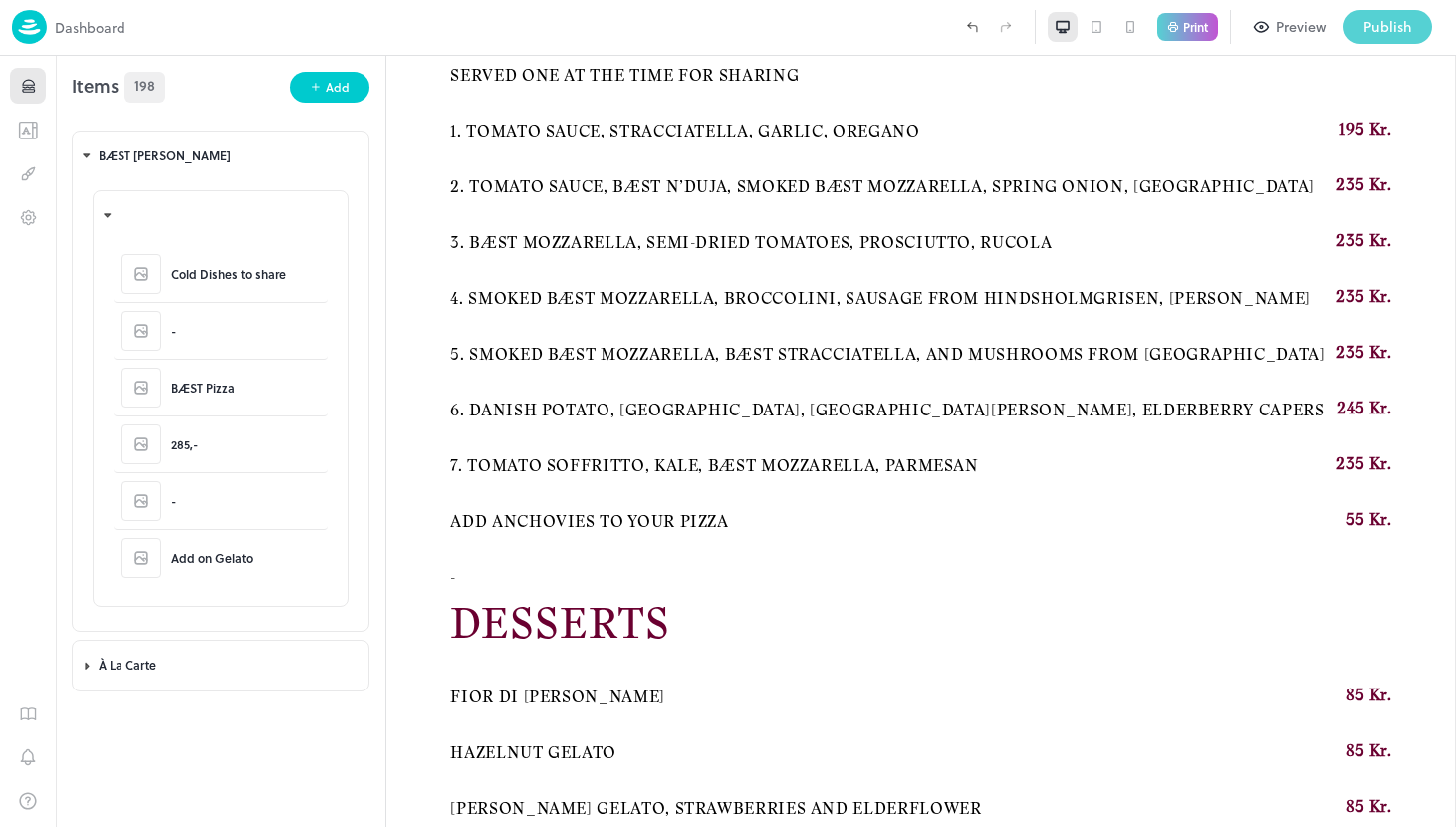 click on "Publish" at bounding box center (1387, 27) 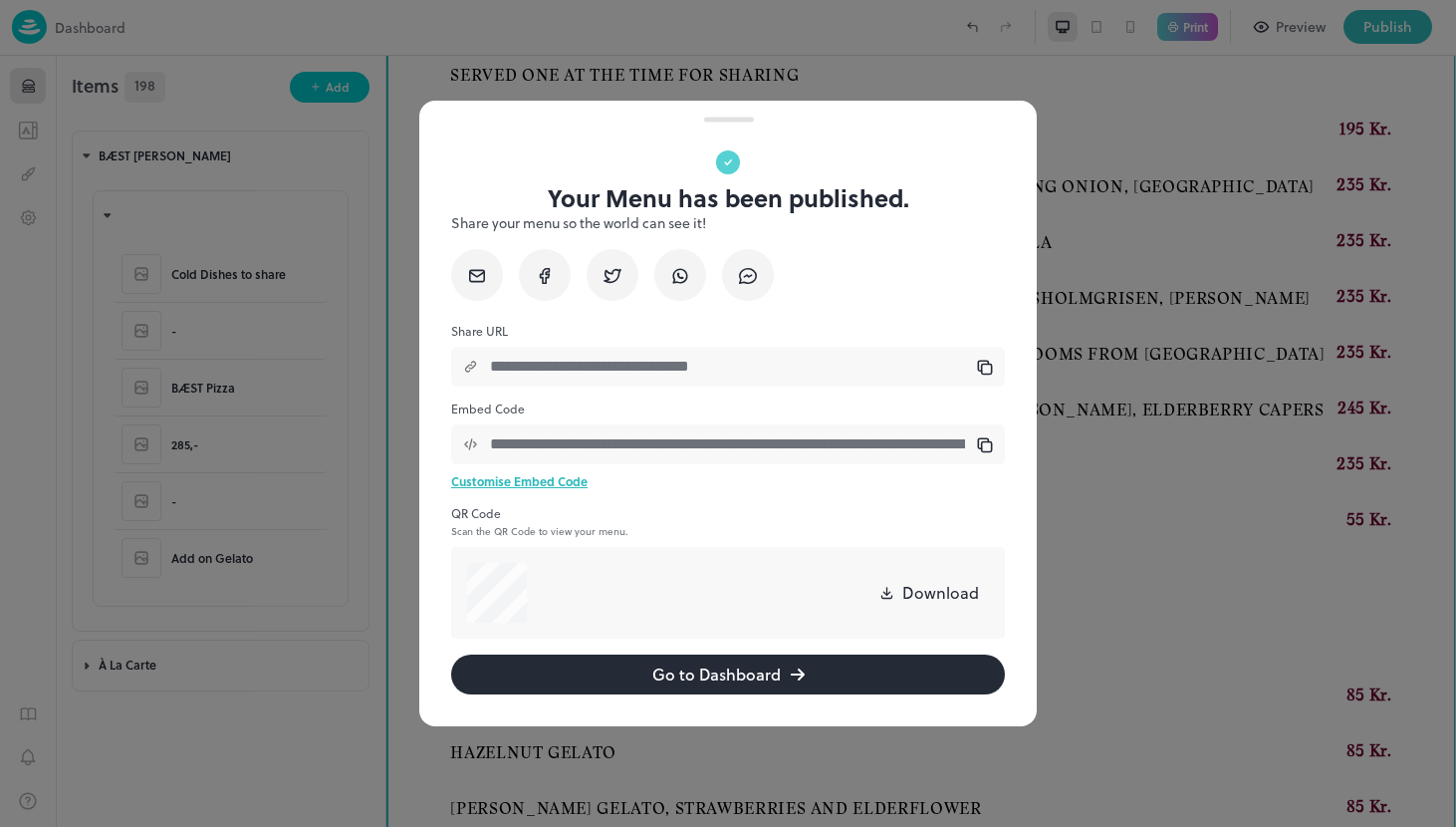 click at bounding box center [728, 414] 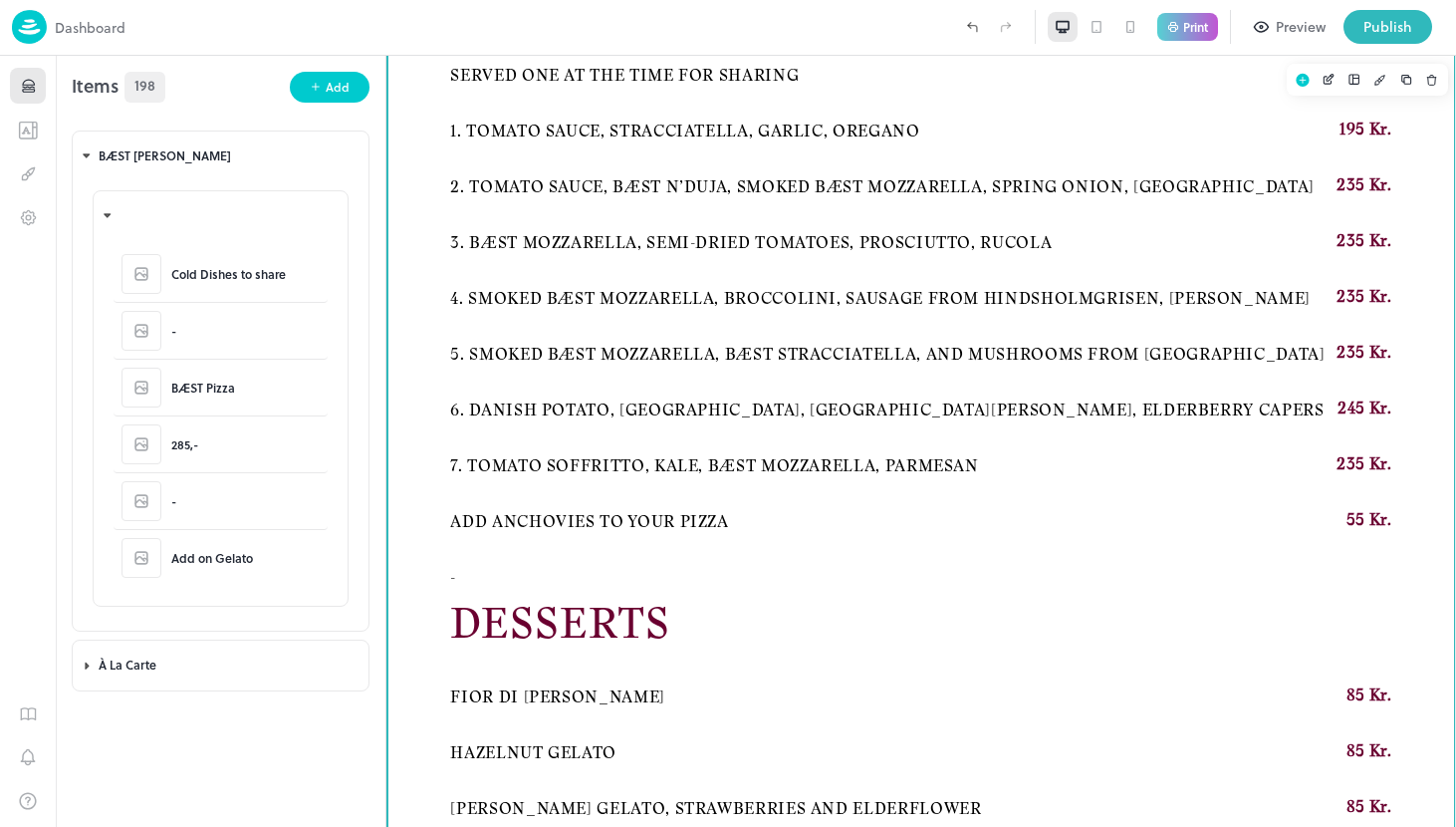 click on "[PERSON_NAME]’s sourdough bread and extra virgin olive oil  45 Kr. Klippingegaard Greens, Herb Dressing, Kohlrabi, Parmesan  105 Kr. BÆST Stracciatella with seasonal toppings  165 Kr. Selection of BÆST Charcuterie  195 Kr. - PIZZAS Served one at the time for sharing 1. Tomato sauce, Stracciatella, garlic, oregano  195 Kr. 2. Tomato Sauce, BÆST n’duja, Smoked BÆST Mozzarella, Spring Onion, Oregano  235 Kr. 3. BÆST mozzarella, Semi-dried tomatoes, Prosciutto, Rucola  235 Kr. 4. Smoked BÆST Mozzarella, Broccolini, Sausage from Hindsholmgrisen, [PERSON_NAME]  235 Kr. 5. Smoked BÆST mozzarella, BÆST stracciatella, and mushrooms from Funga Farm  235 Kr. 6. Danish Potato, [GEOGRAPHIC_DATA], [GEOGRAPHIC_DATA][PERSON_NAME], Elderberry Capers  245 Kr. 7. Tomato Soffritto, Kale, BÆST Mozzarella, Parmesan  235 Kr. Add anchovies to your pizza  55 Kr. - DESSERTS Fior di Latte Gelato  85 Kr. Hazelnut gelato  85 Kr. [PERSON_NAME] Gelato, Strawberries and Elderflower  85 Kr. - Beverages Drinks  75 Kr.  110 Kr.  110 Kr. -  BEER" at bounding box center (920, 1021) 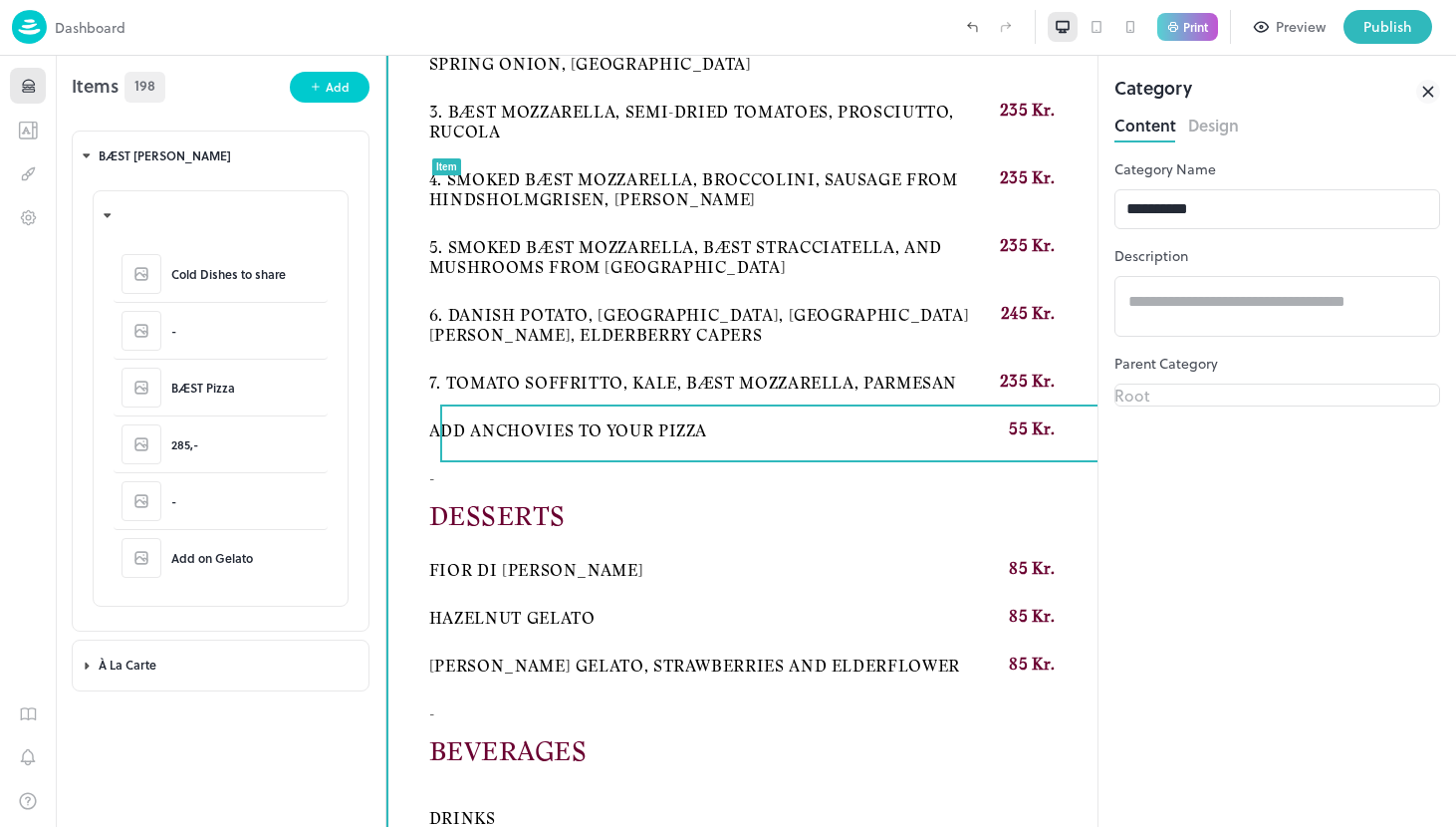 scroll, scrollTop: 0, scrollLeft: 0, axis: both 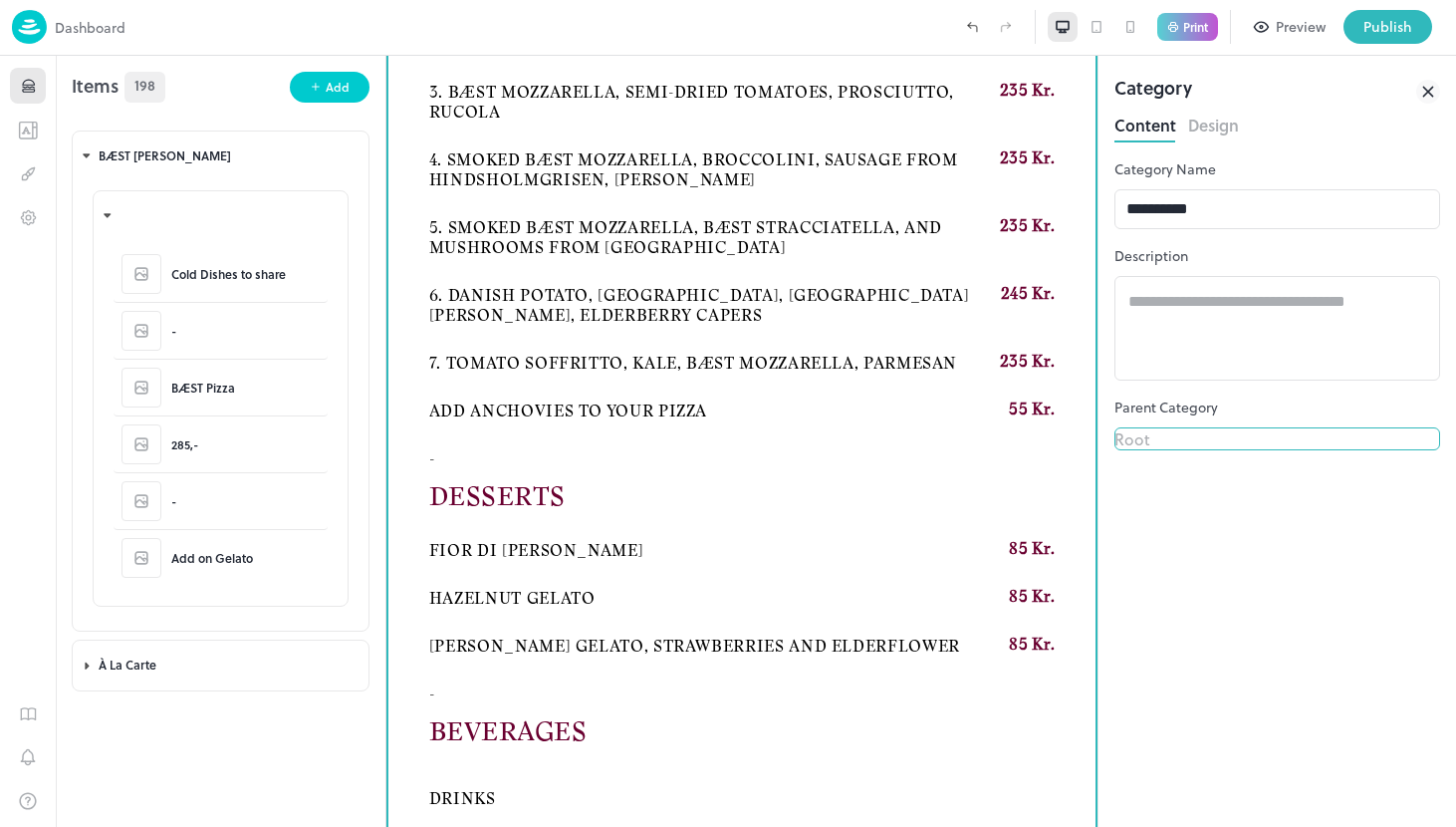 click on "Dashboard Print Preview Publish 1 Items 198 Add BÆST LUCNH MENU Cold Dishes to share   -   BÆST Pizza   285,-   -    Add on Gelato   À La Carte [PERSON_NAME]’s sourdough bread and extra virgin olive oil   Klippingegaard Greens, Herb Dressing, Kohlrabi, Parmesan   BÆST Stracciatella with seasonal toppings   Selection of BÆST Charcuterie   -   Served one at the time for sharing   1. Tomato sauce, Stracciatella, garlic, oregano   2. Tomato Sauce, BÆST n’duja, Smoked BÆST Mozzarella, Spring Onion, Oregano   3. BÆST mozzarella, Semi-dried tomatoes, Prosciutto, Rucola   4. Smoked BÆST Mozzarella, Broccolini, Sausage from Hindsholmgrisen, [PERSON_NAME]   5. Smoked BÆST mozzarella, BÆST stracciatella, and mushrooms from [GEOGRAPHIC_DATA]   6. Danish Potato, [GEOGRAPHIC_DATA], [GEOGRAPHIC_DATA][PERSON_NAME], Elderberry Capers   7. Tomato Soffritto, Kale, BÆST Mozzarella, Parmesan   Add anchovies to your pizza   -   Fior di Latte Gelato   Hazelnut gelato     -   Drinks       Gin & Tonic – Classic" at bounding box center [728, 414] 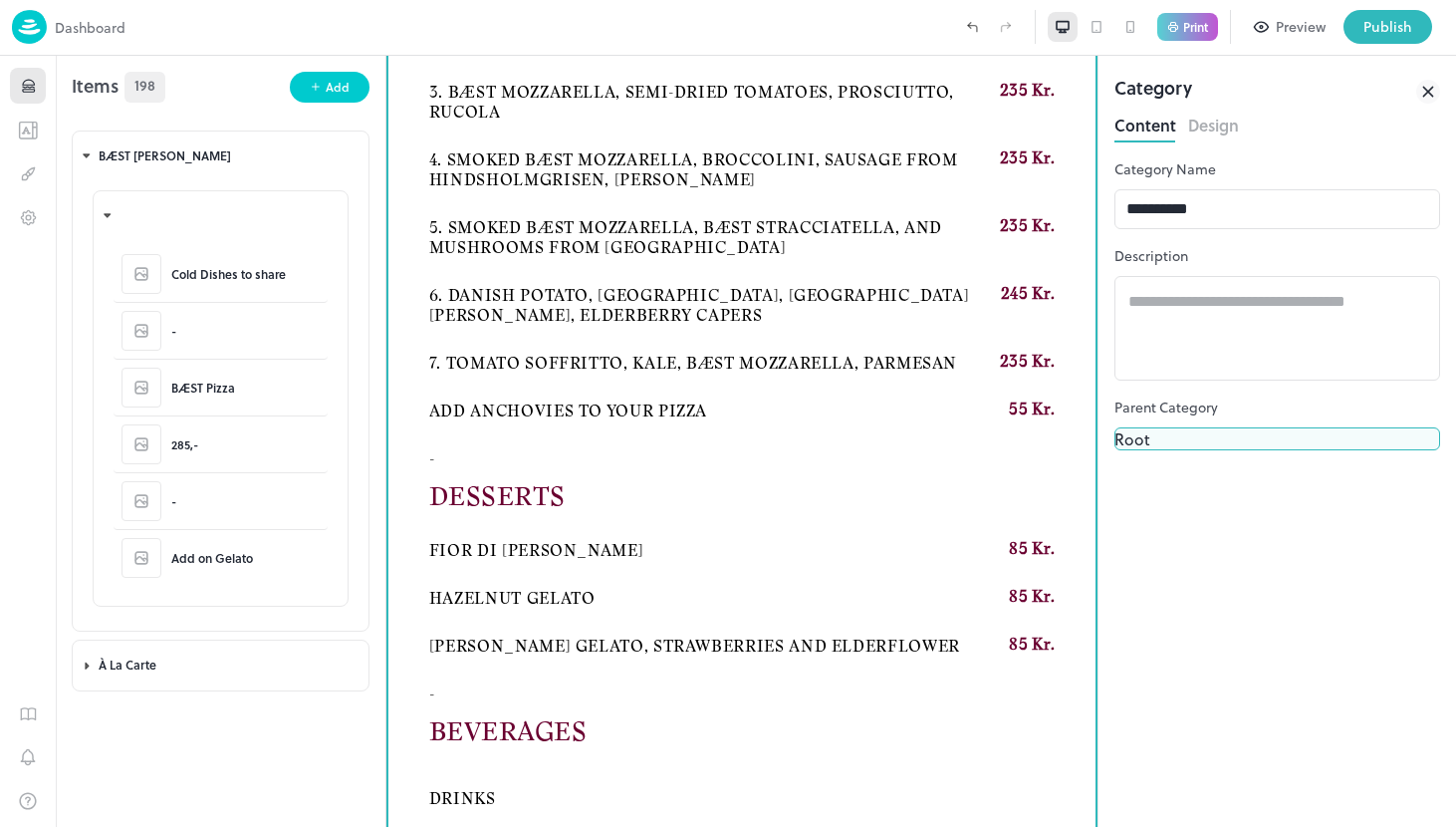 click at bounding box center (728, 414) 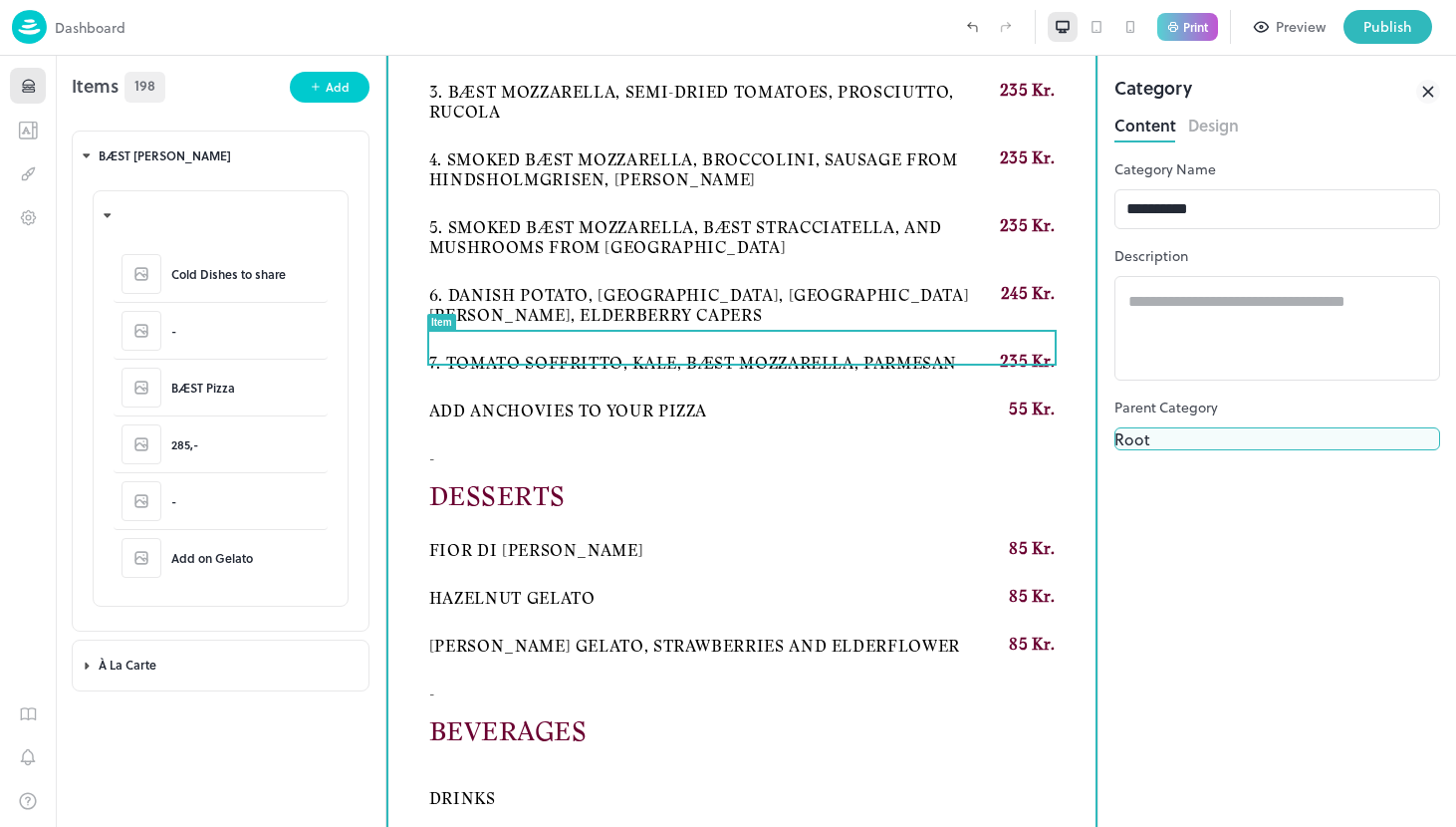 click on "7. Tomato Soffritto, Kale, BÆST Mozzarella, Parmesan" at bounding box center (693, 364) 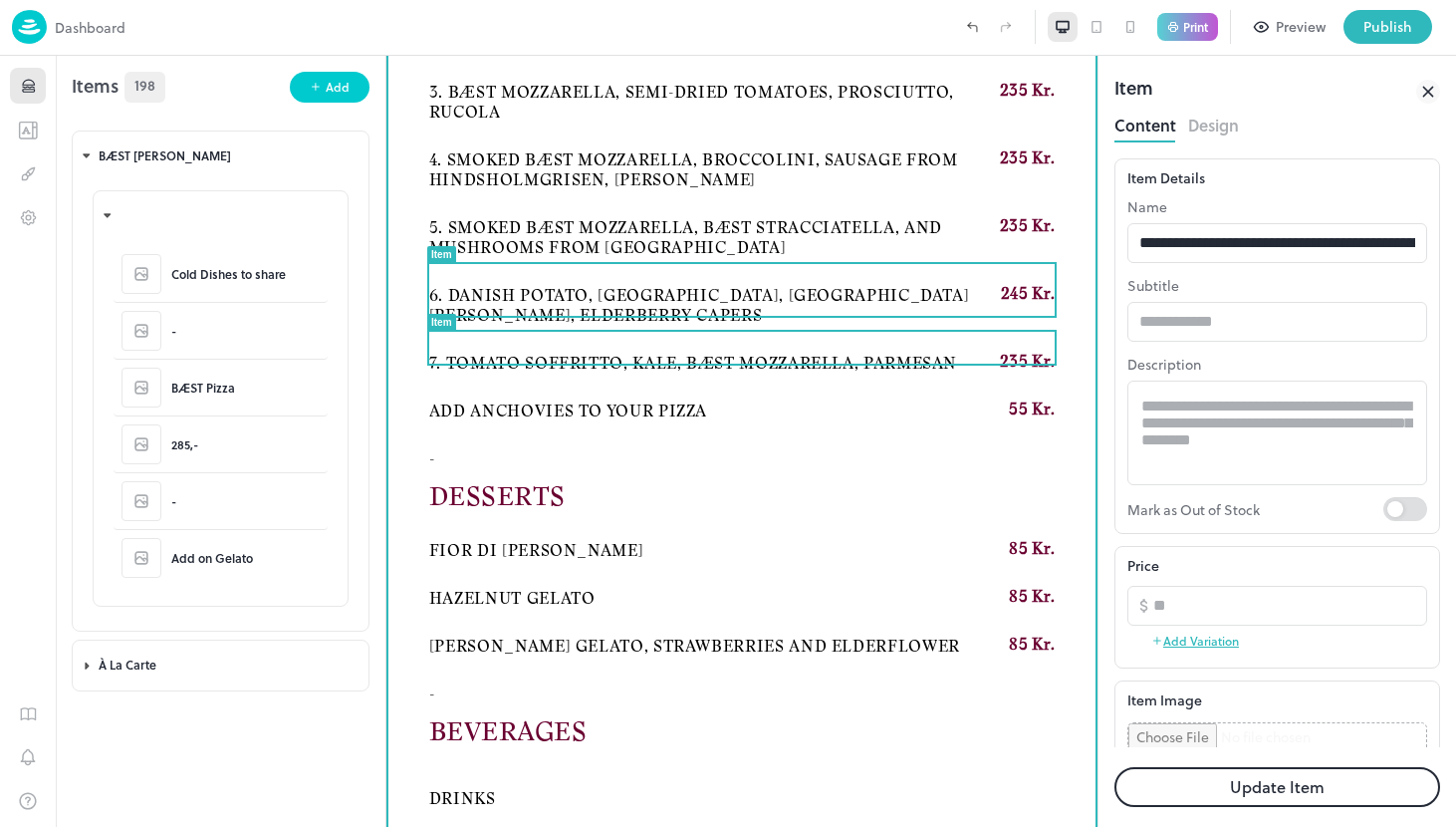 click on "6. Danish Potato, [GEOGRAPHIC_DATA], [GEOGRAPHIC_DATA][PERSON_NAME], Elderberry Capers" at bounding box center [712, 306] 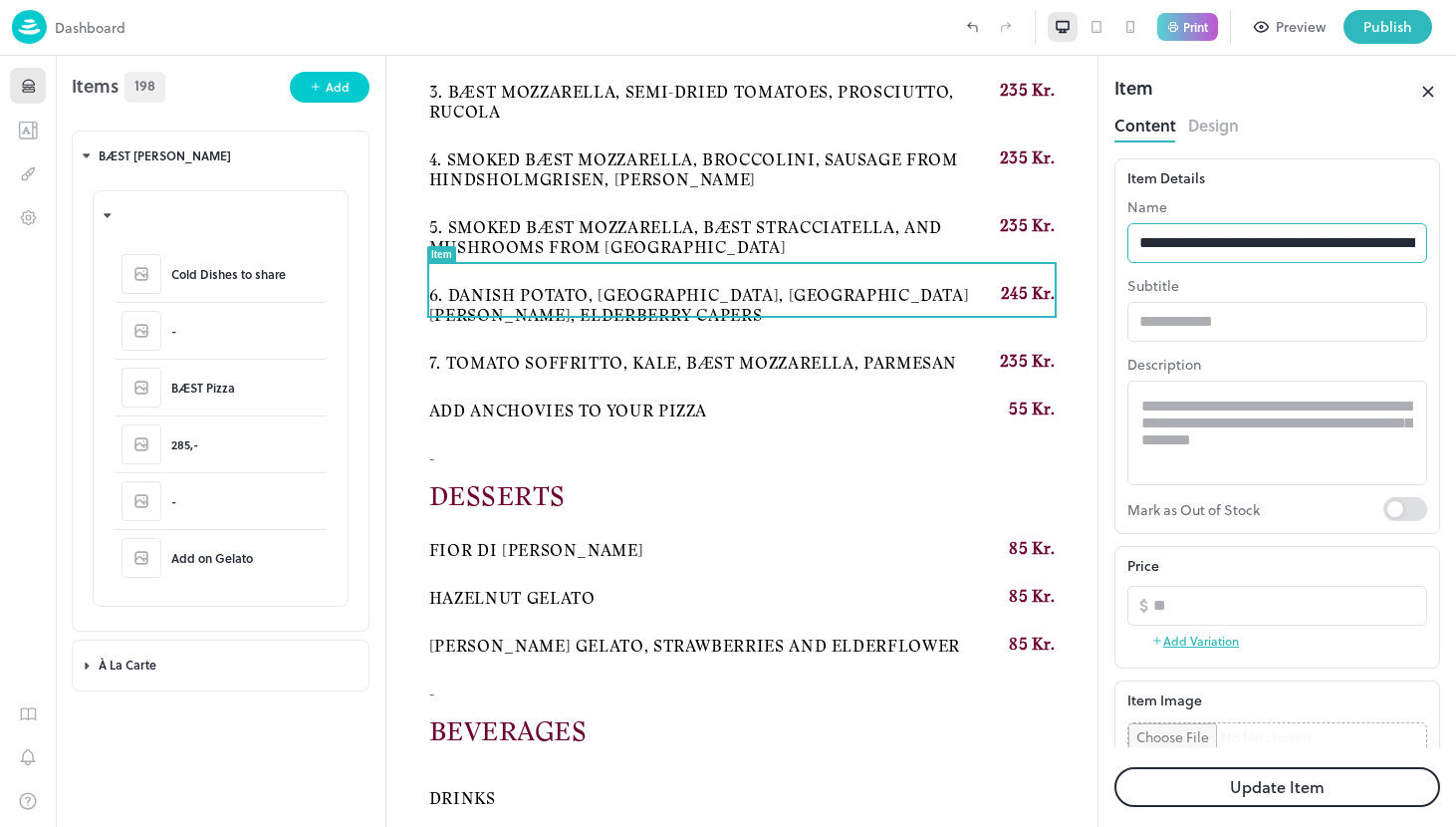 scroll, scrollTop: 0, scrollLeft: 298, axis: horizontal 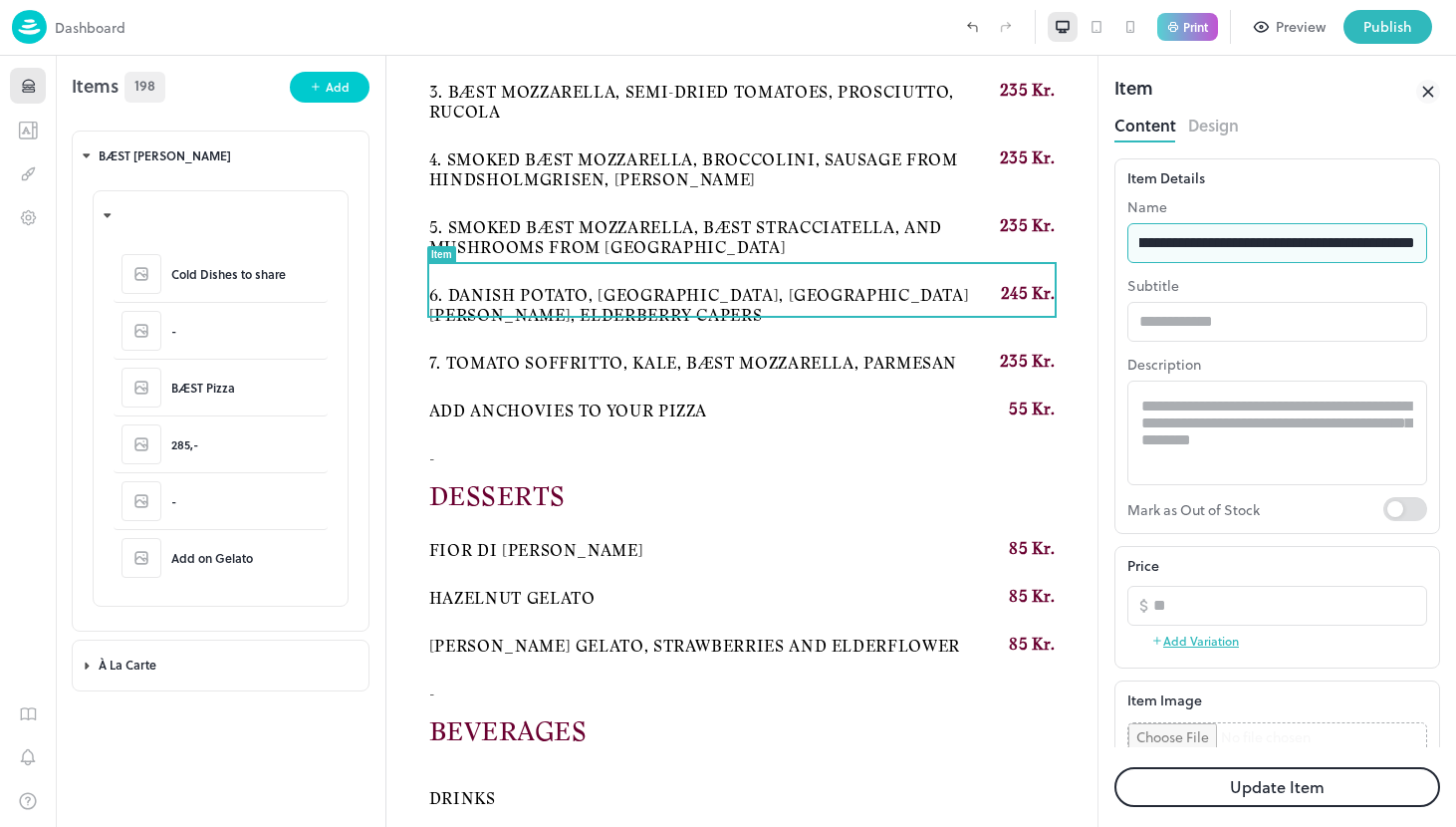 drag, startPoint x: 1308, startPoint y: 241, endPoint x: 1463, endPoint y: 241, distance: 155 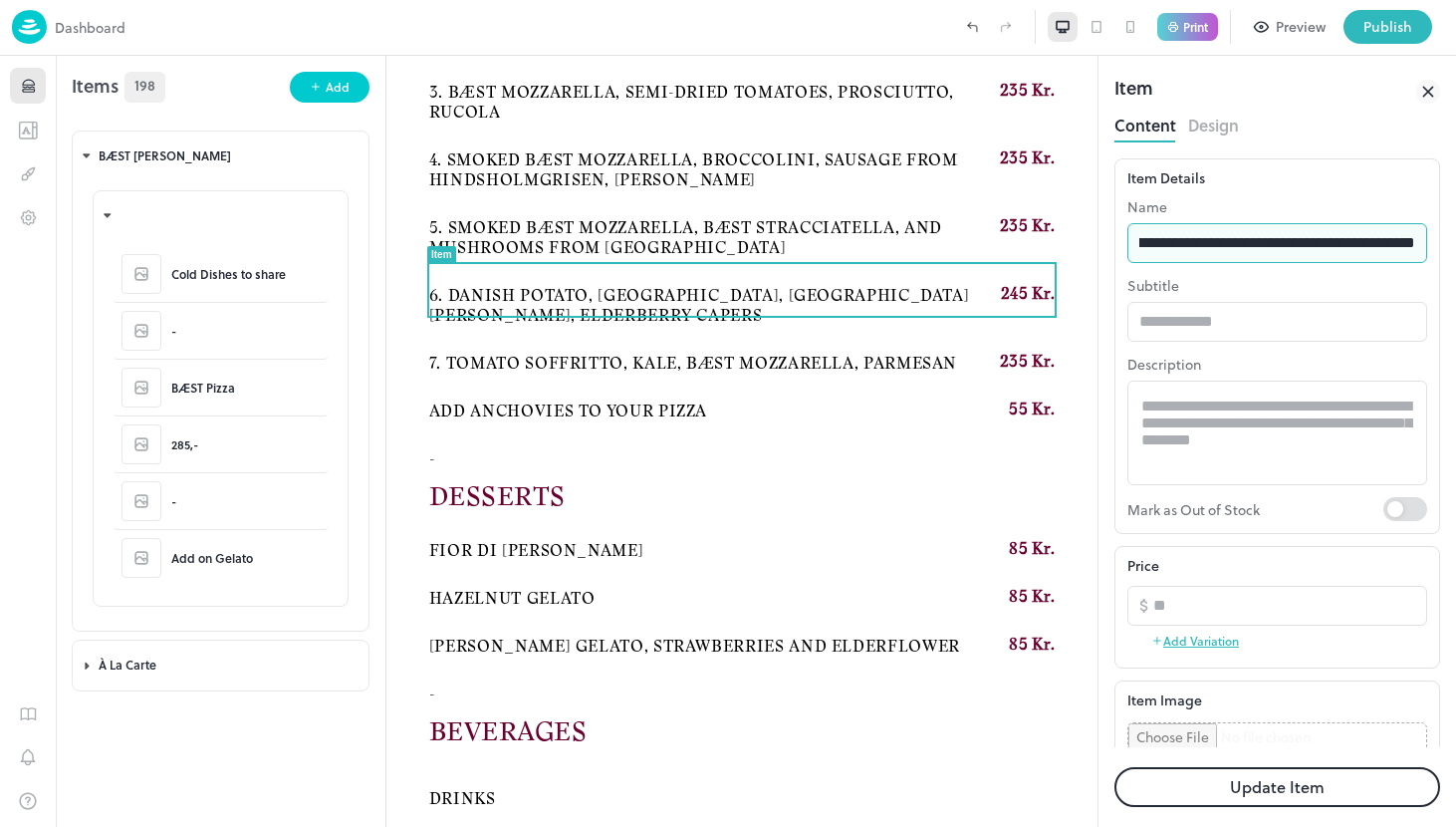 scroll, scrollTop: 0, scrollLeft: 215, axis: horizontal 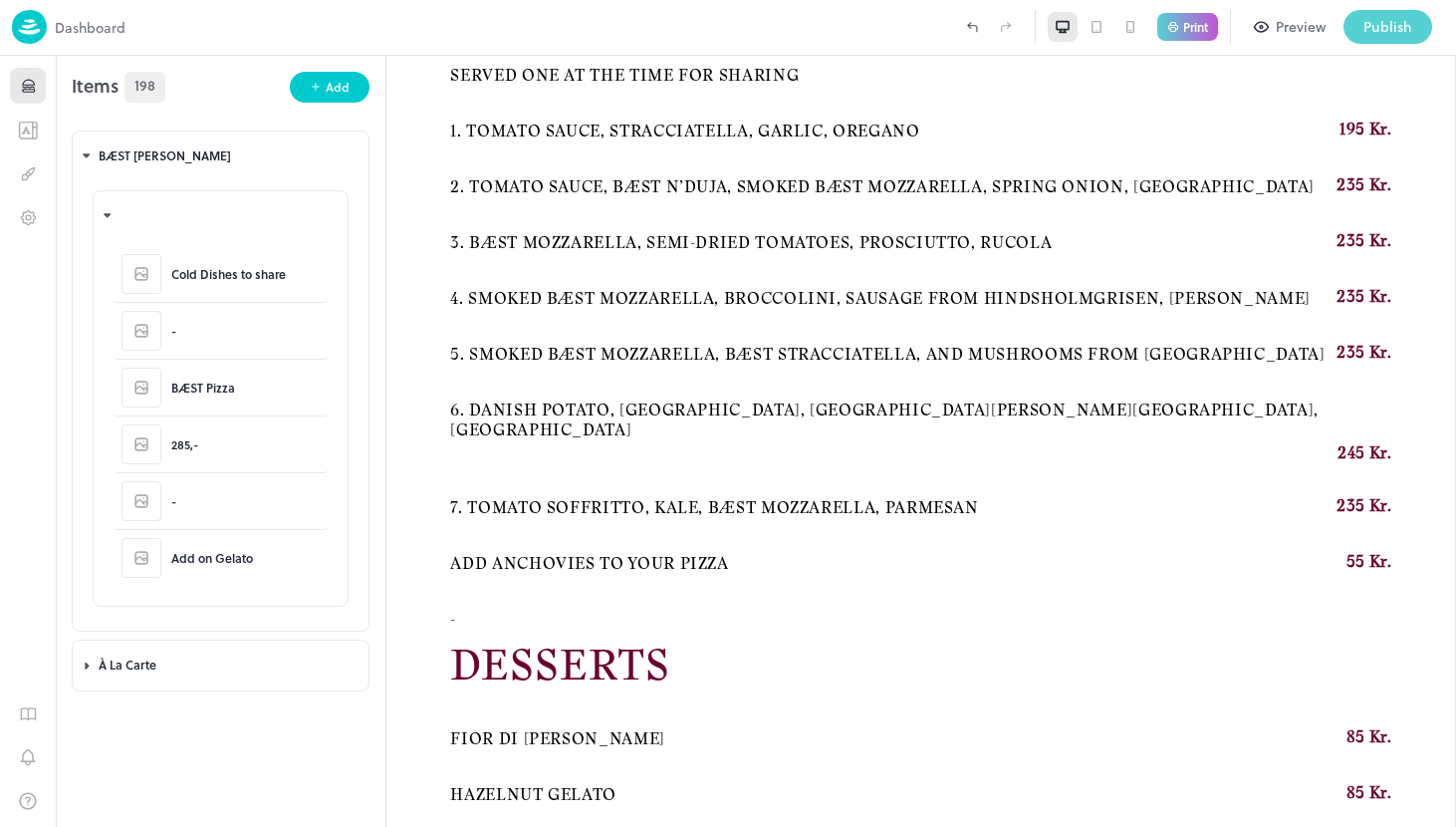 click on "Publish" at bounding box center (1387, 27) 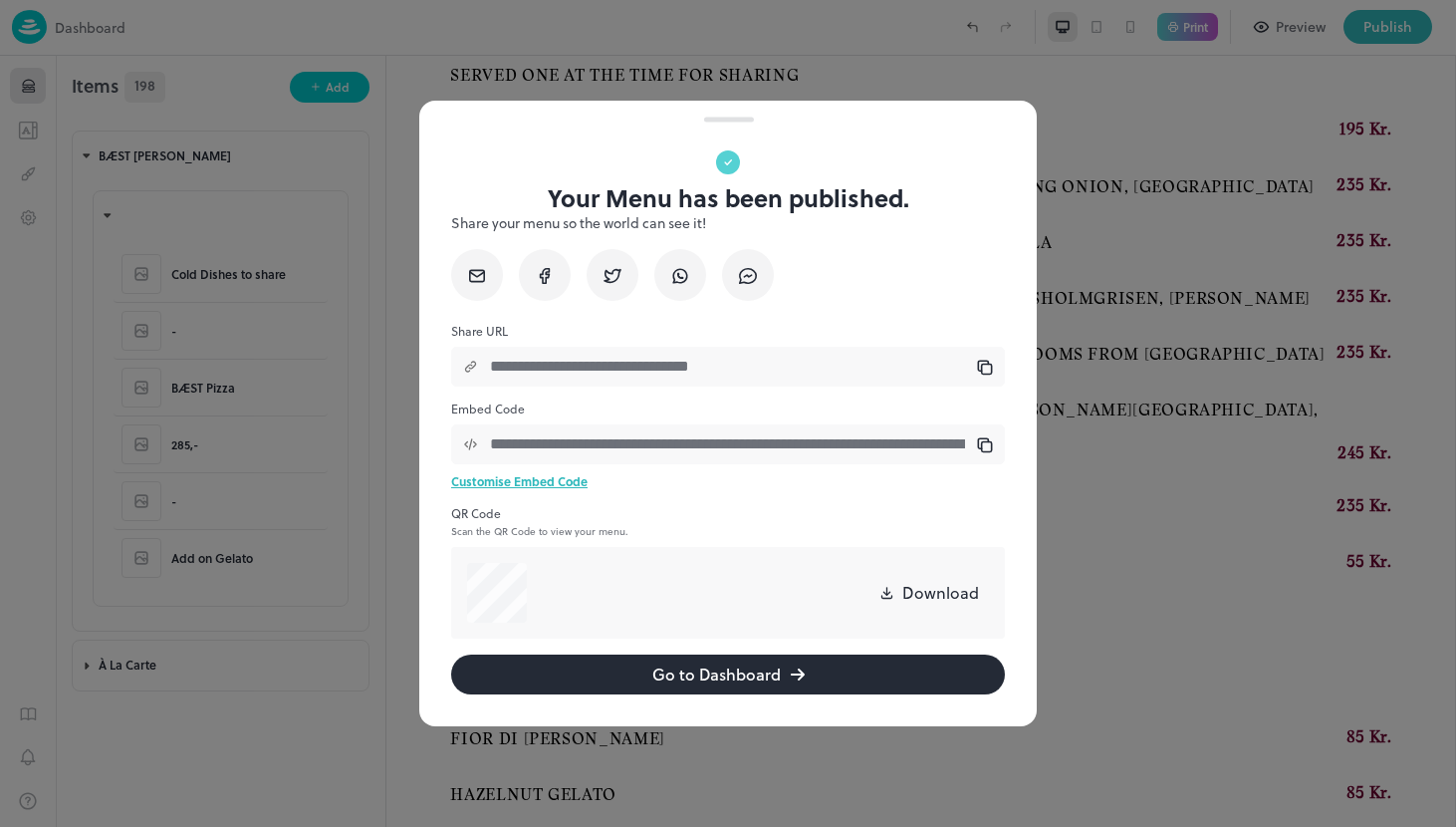 click at bounding box center [728, 414] 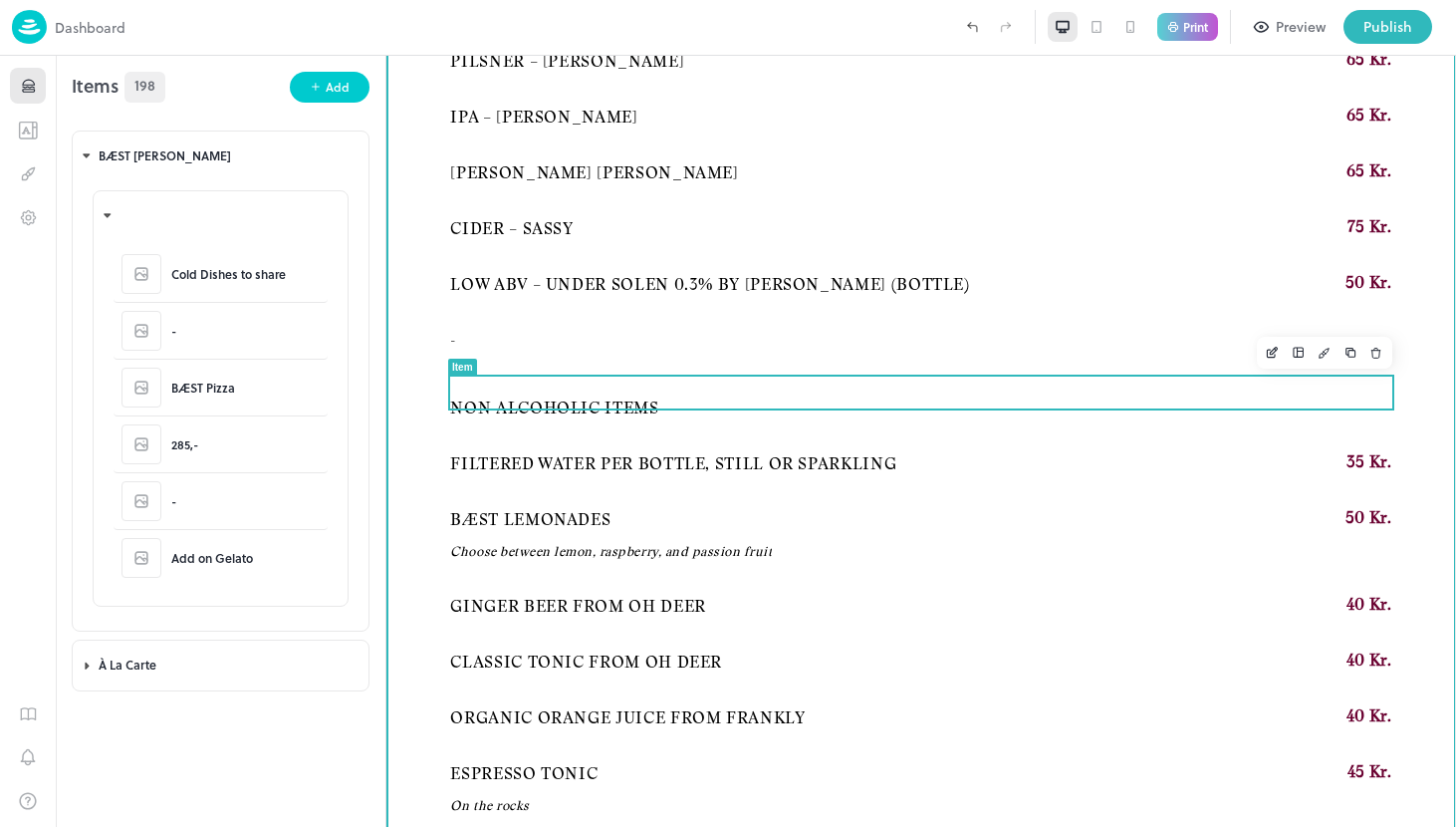 scroll, scrollTop: 2605, scrollLeft: 0, axis: vertical 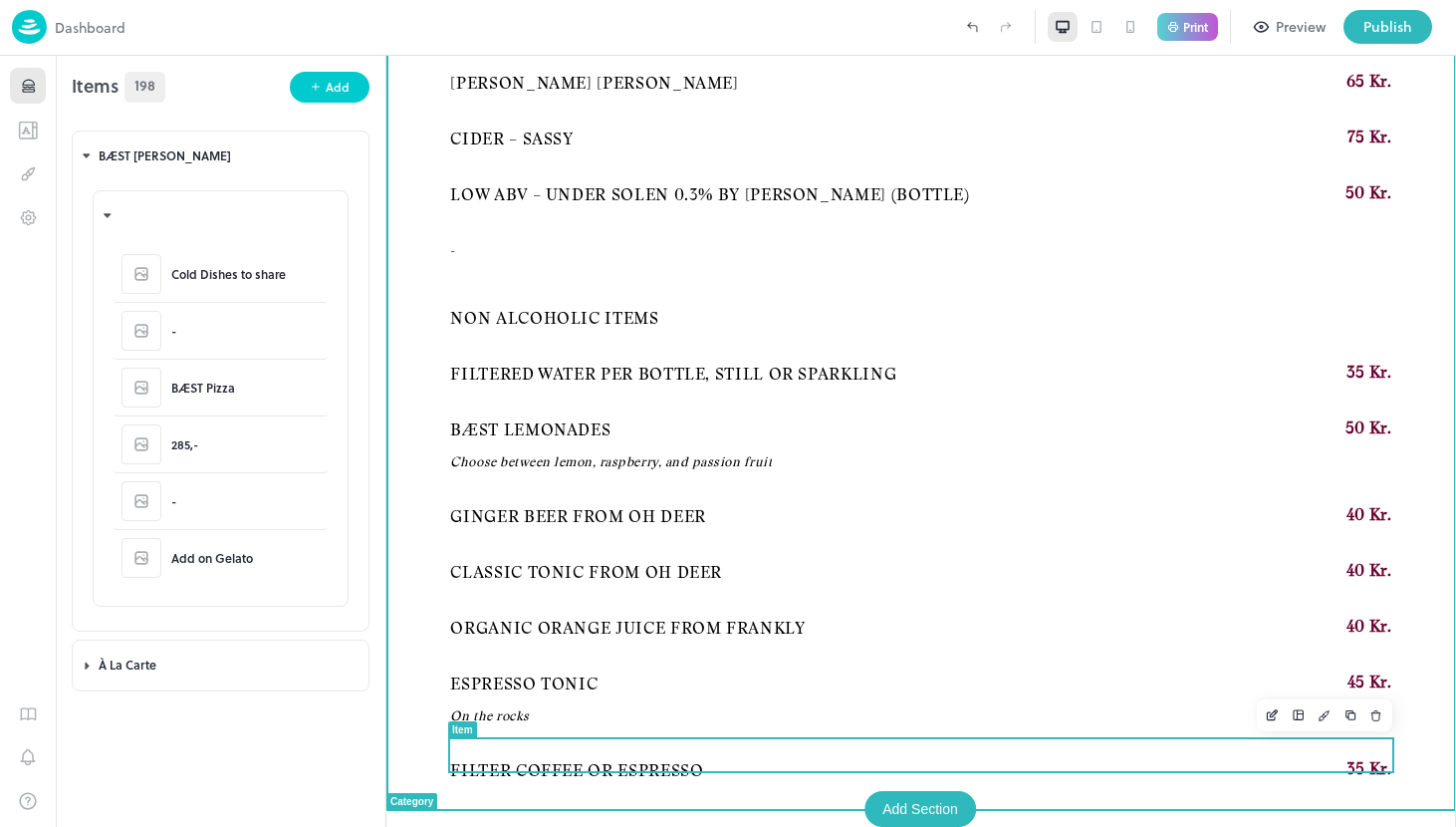 click on "Filter coffee or espresso" at bounding box center [577, 771] 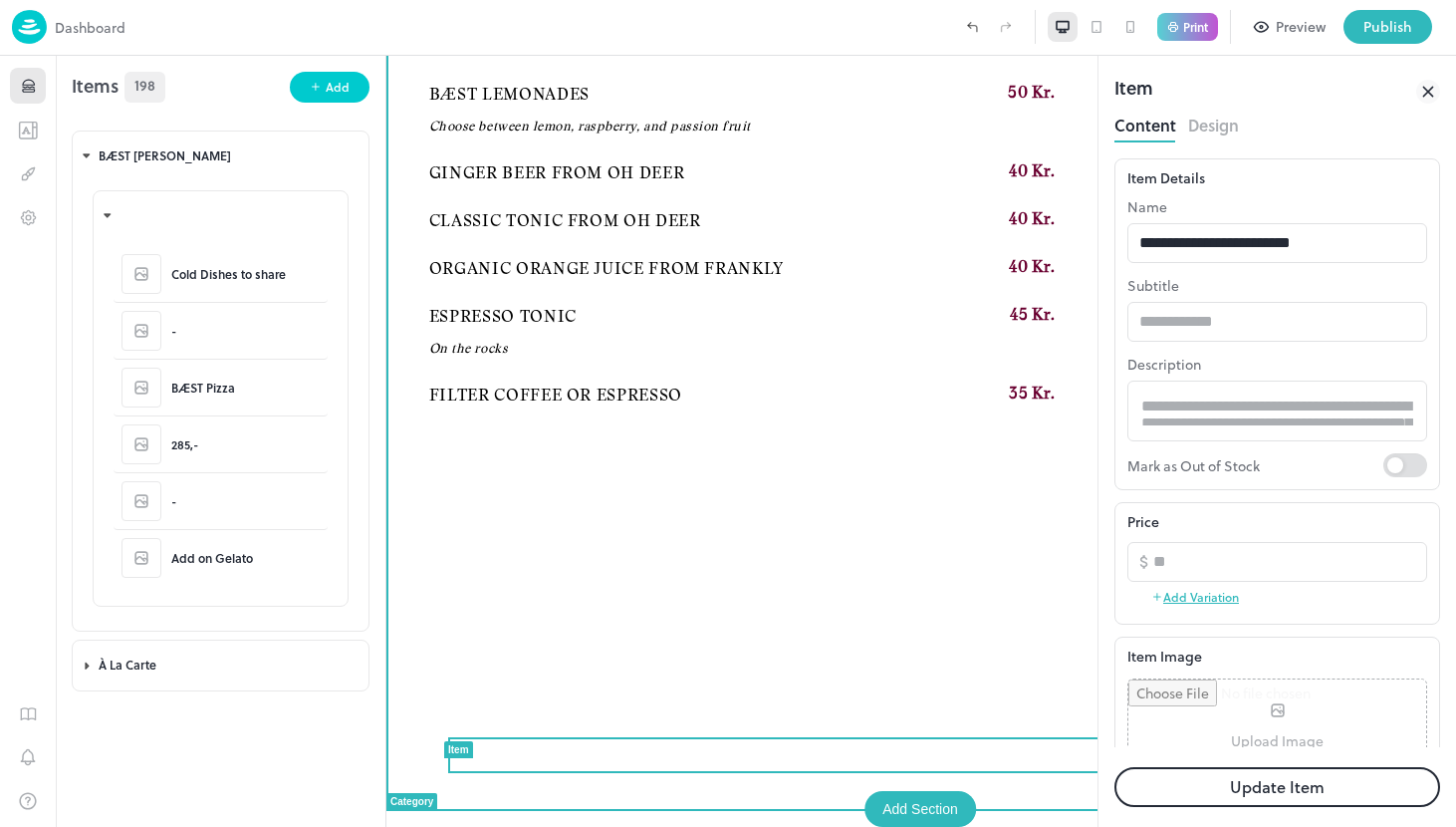 scroll, scrollTop: 0, scrollLeft: 0, axis: both 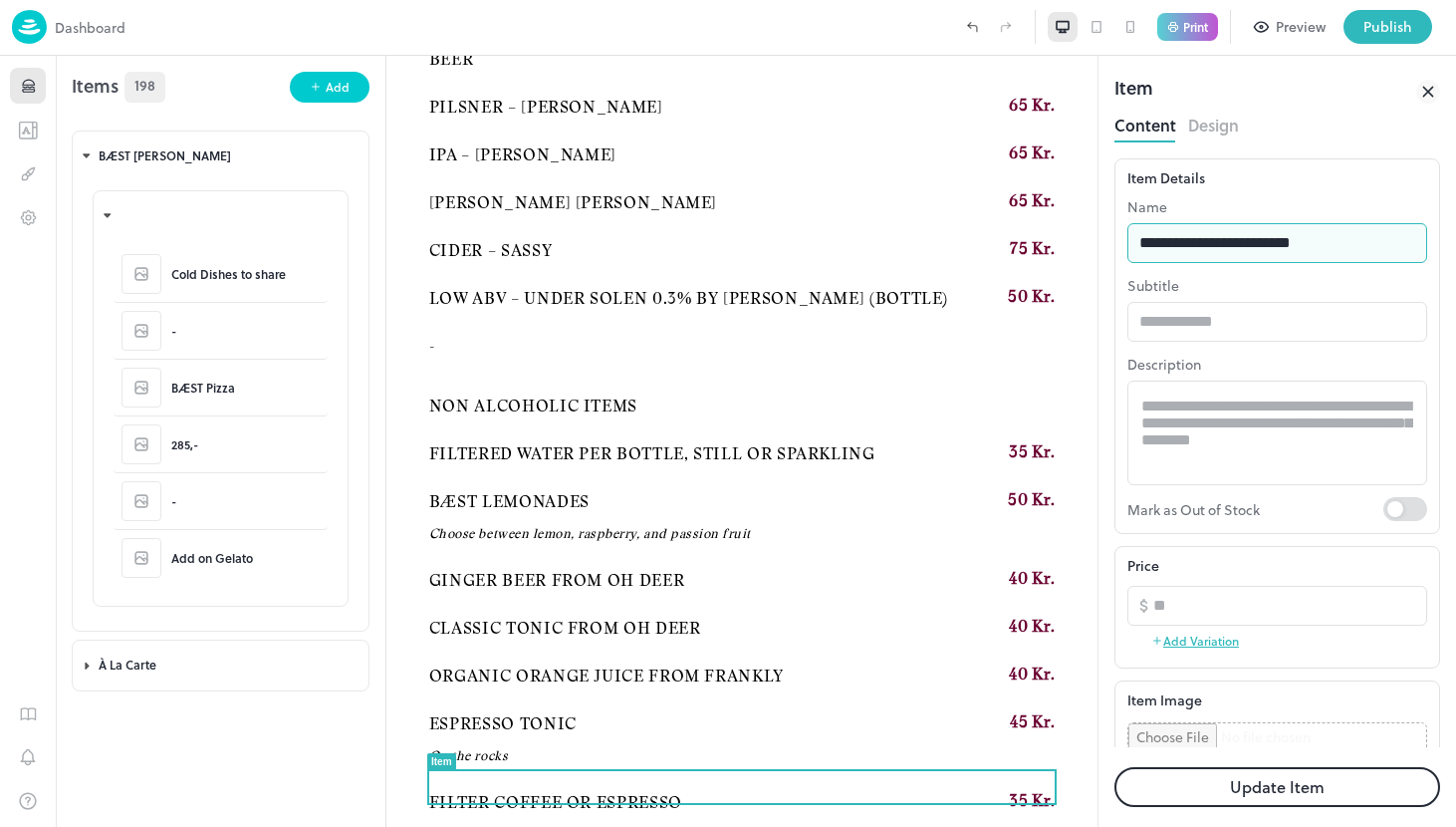 drag, startPoint x: 1255, startPoint y: 248, endPoint x: 1119, endPoint y: 249, distance: 136.00368 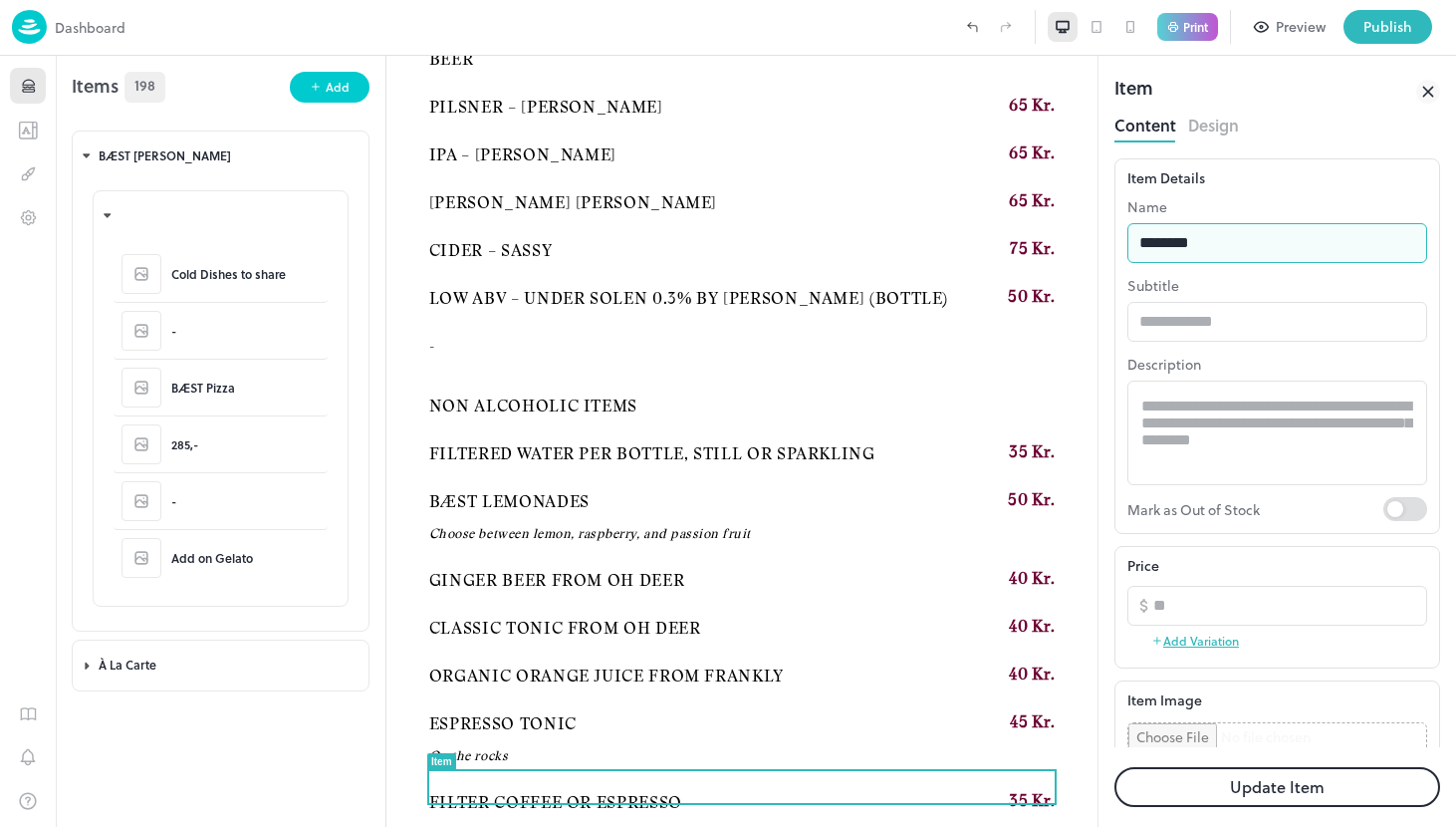 type on "********" 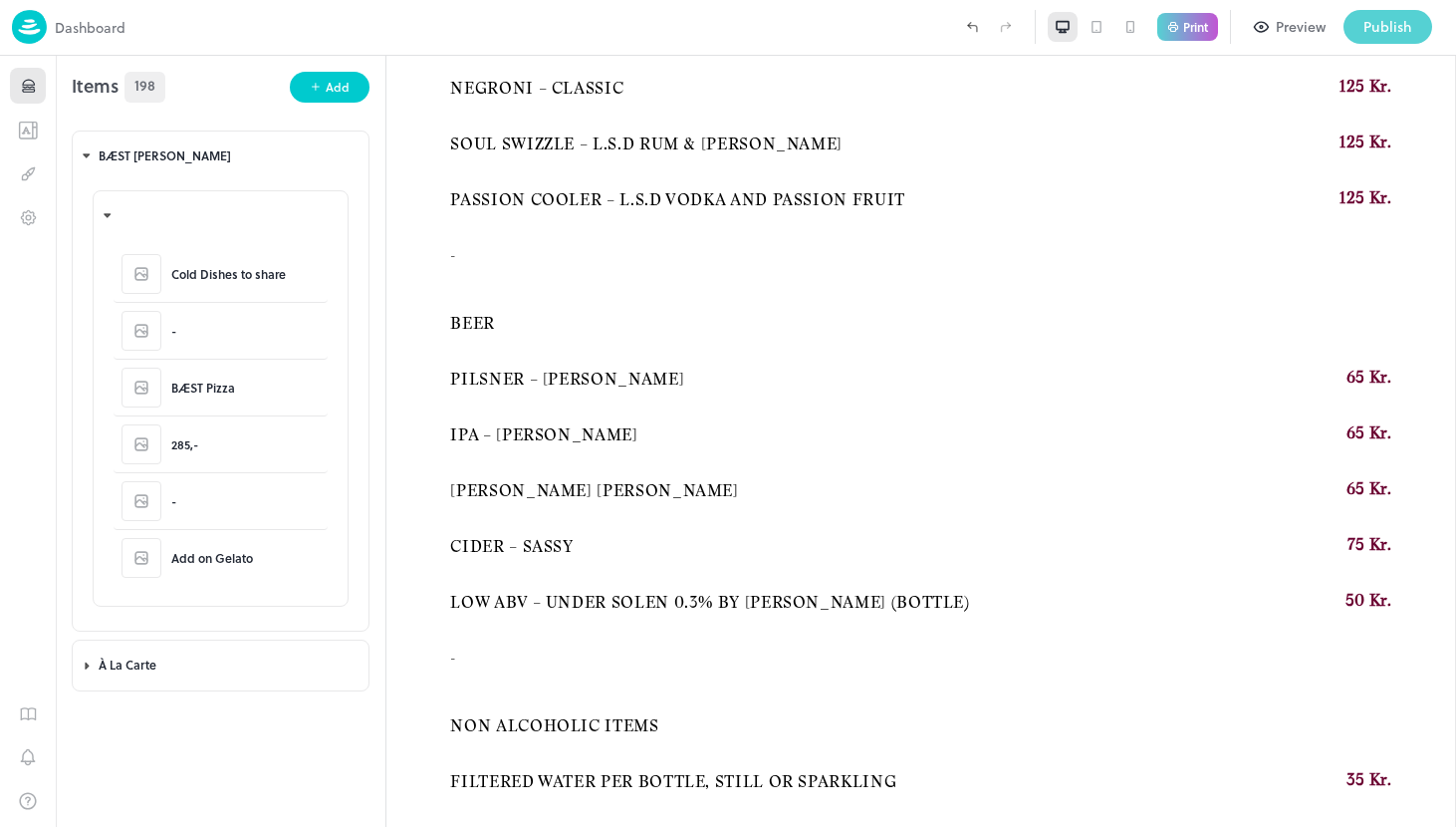 scroll, scrollTop: 2115, scrollLeft: 0, axis: vertical 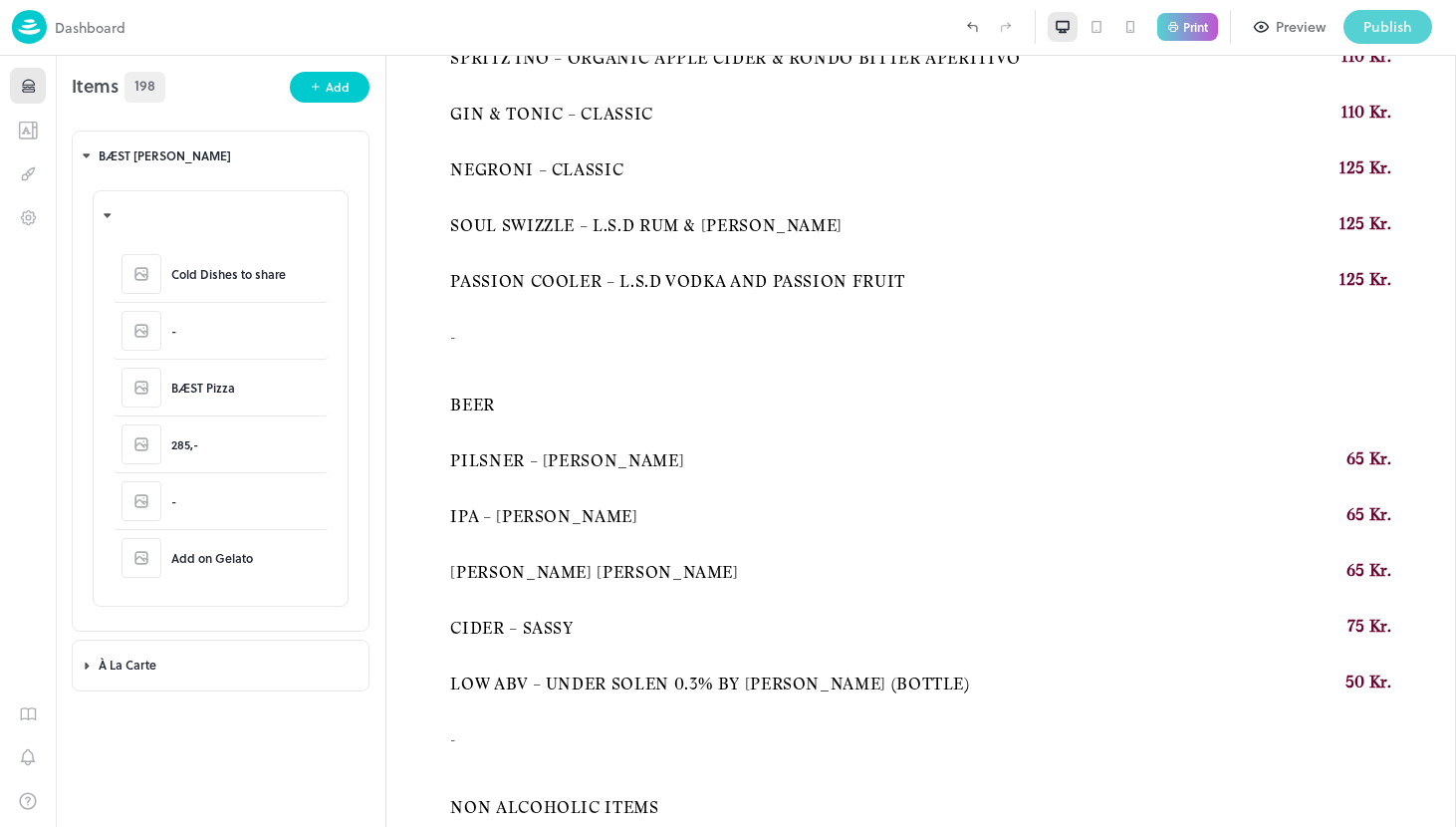 click on "Publish" at bounding box center [1387, 27] 